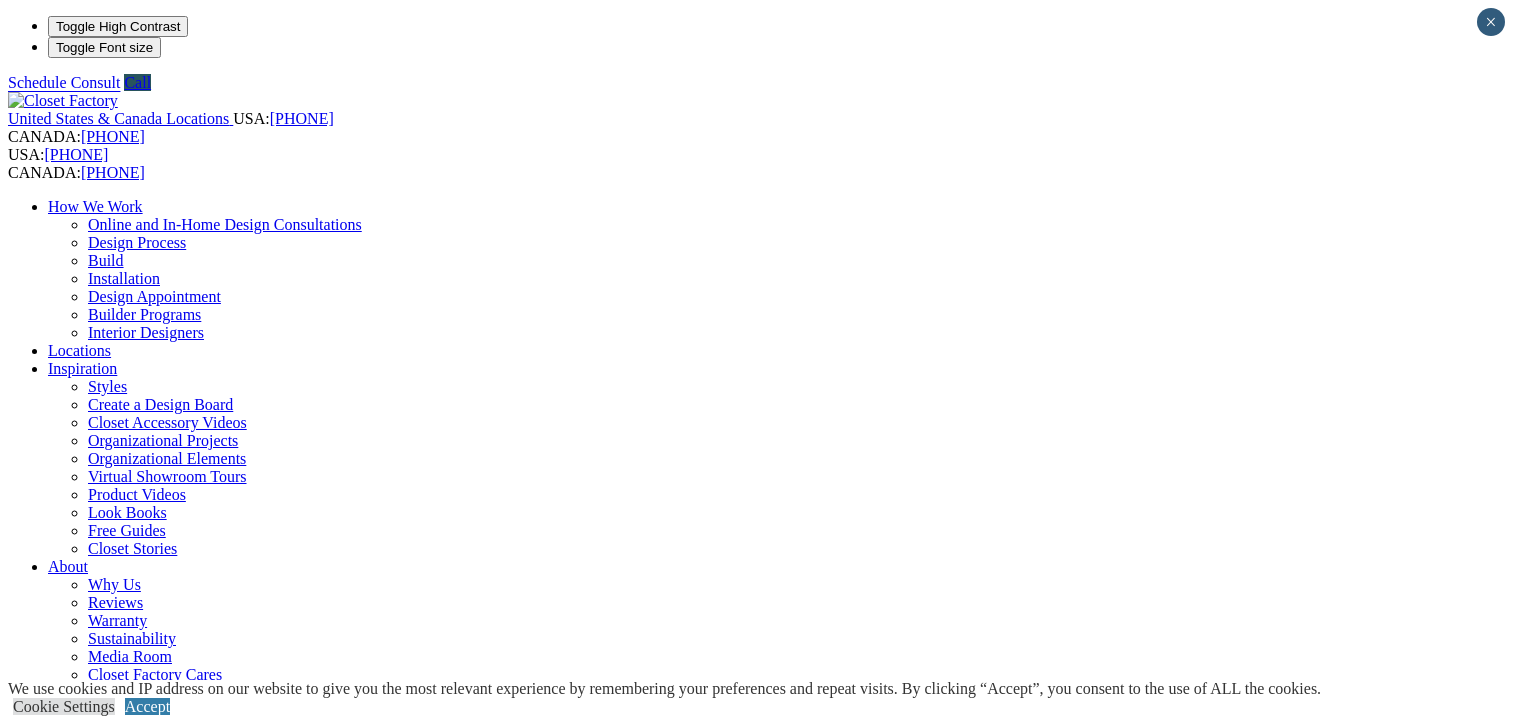 scroll, scrollTop: 0, scrollLeft: 0, axis: both 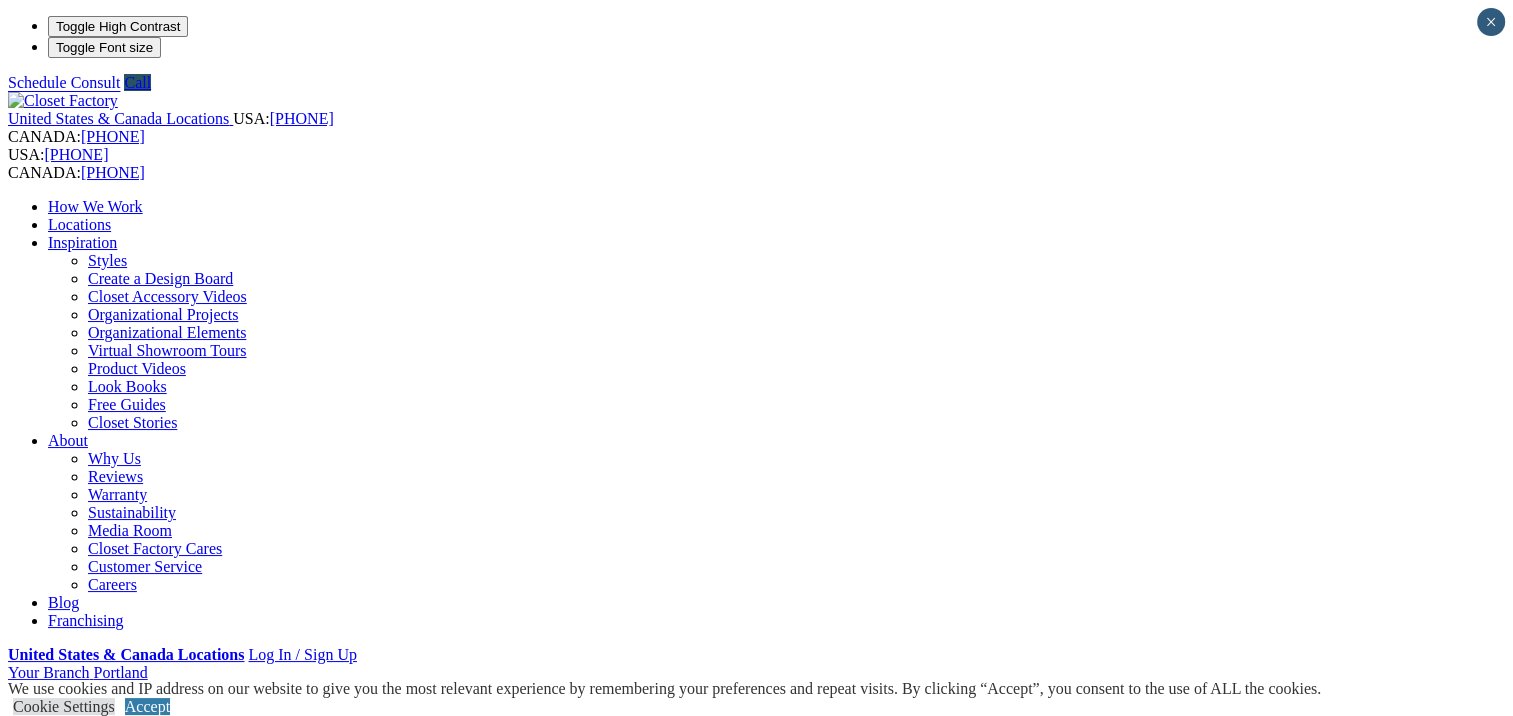click on "Wall Beds" at bounding box center (81, 904) 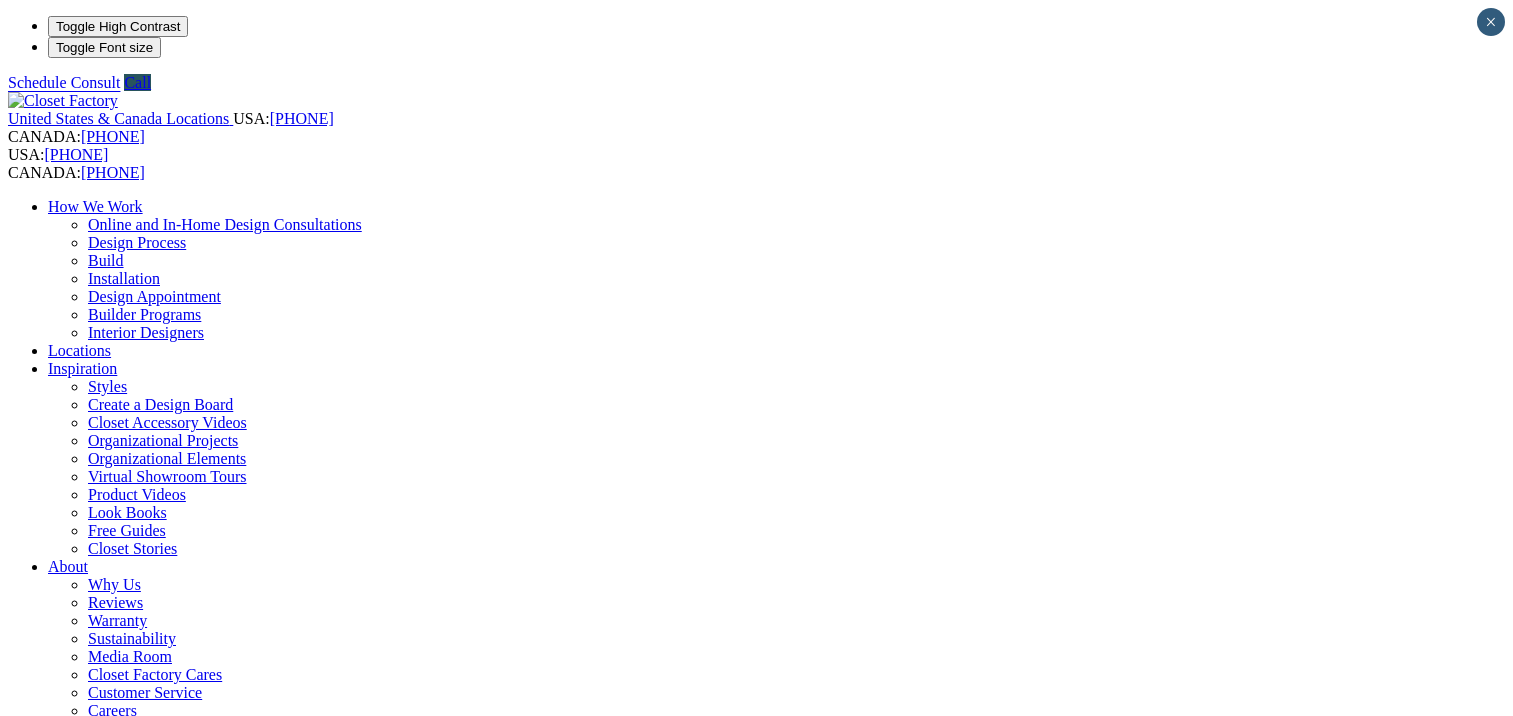 scroll, scrollTop: 0, scrollLeft: 0, axis: both 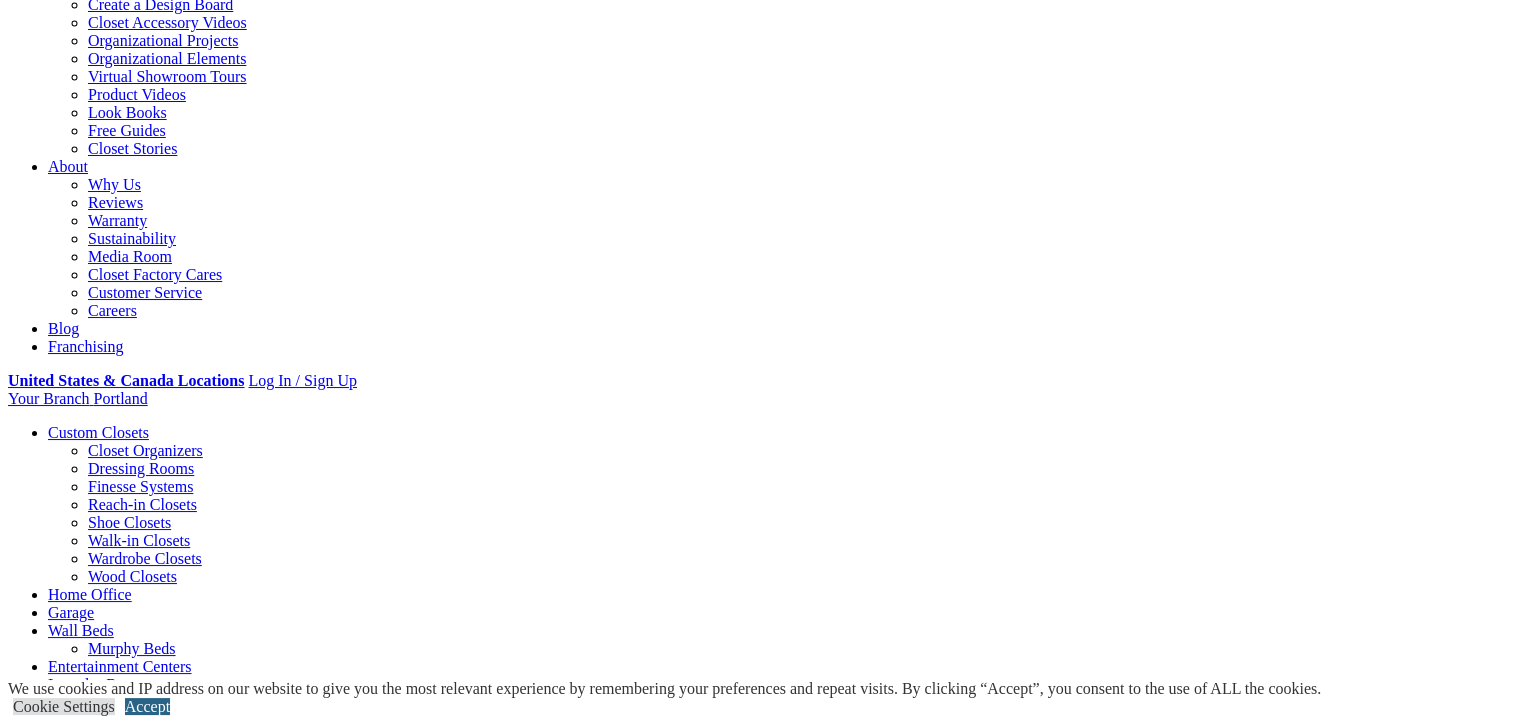 click on "Accept" at bounding box center (147, 706) 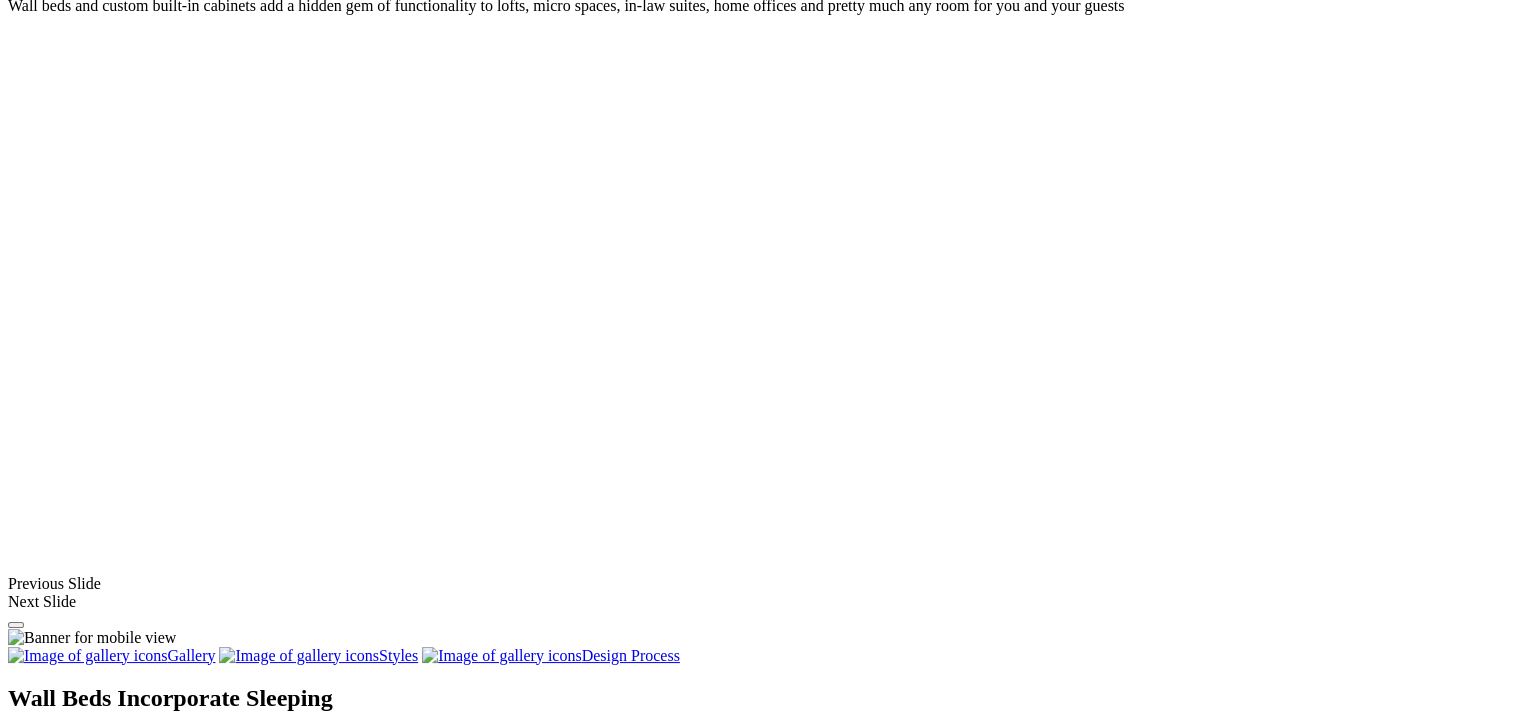 scroll, scrollTop: 2000, scrollLeft: 0, axis: vertical 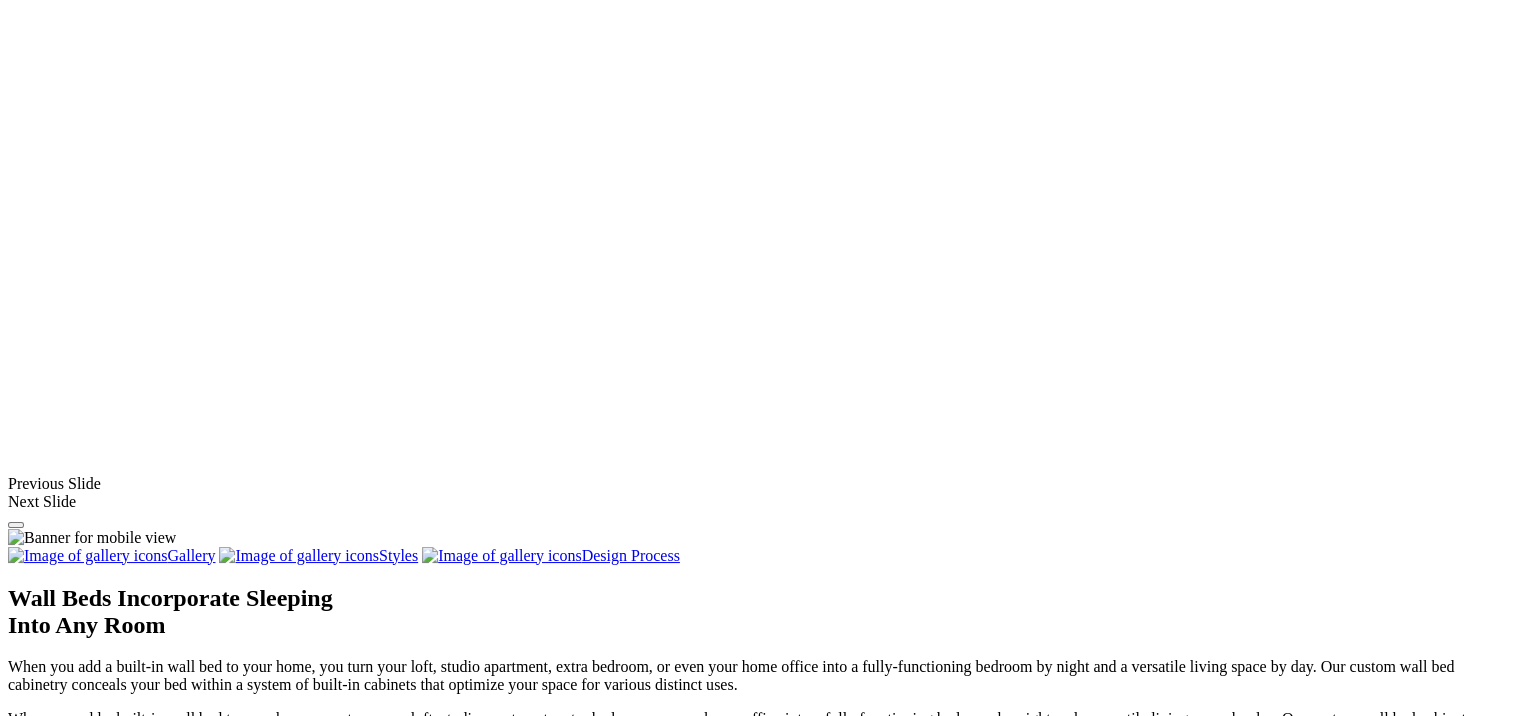 click on "Load More" at bounding box center (44, 2096) 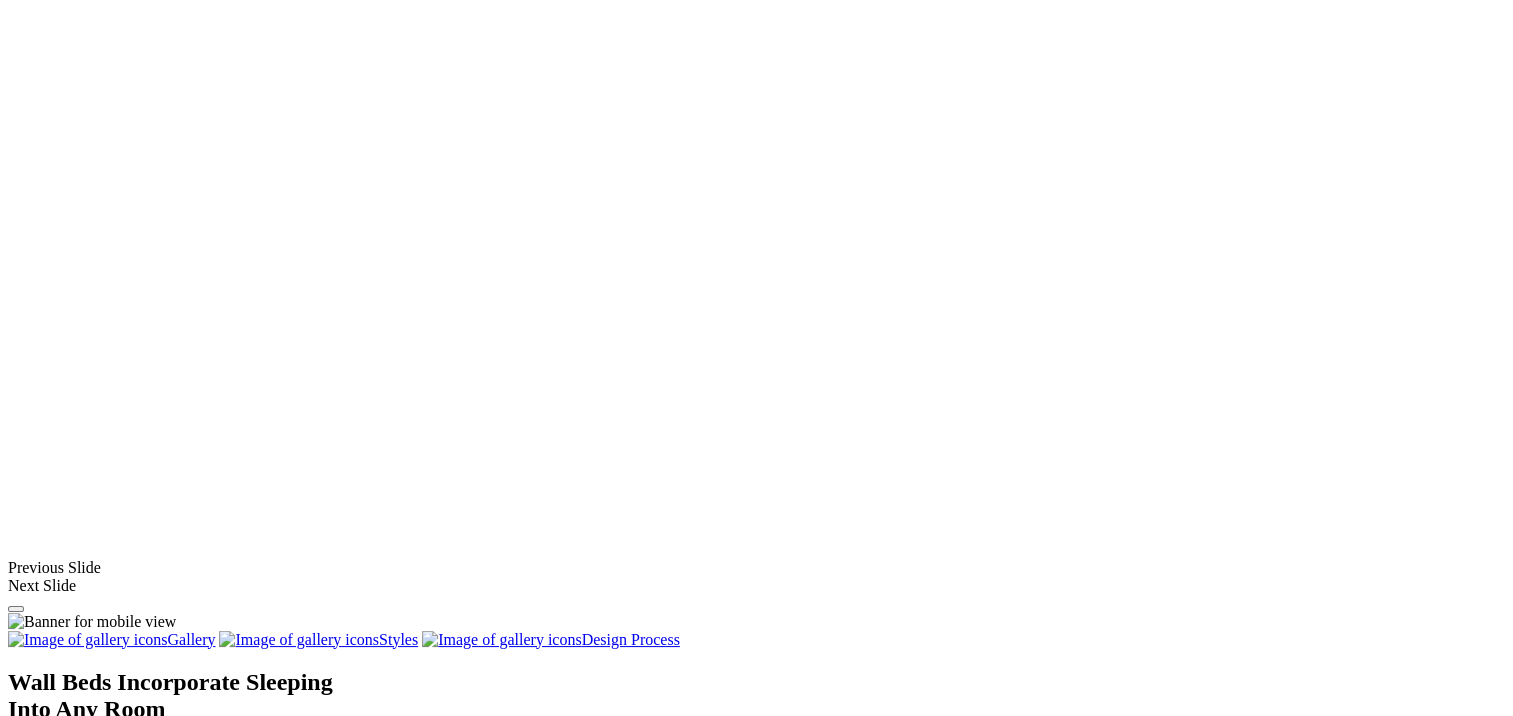 scroll, scrollTop: 1800, scrollLeft: 0, axis: vertical 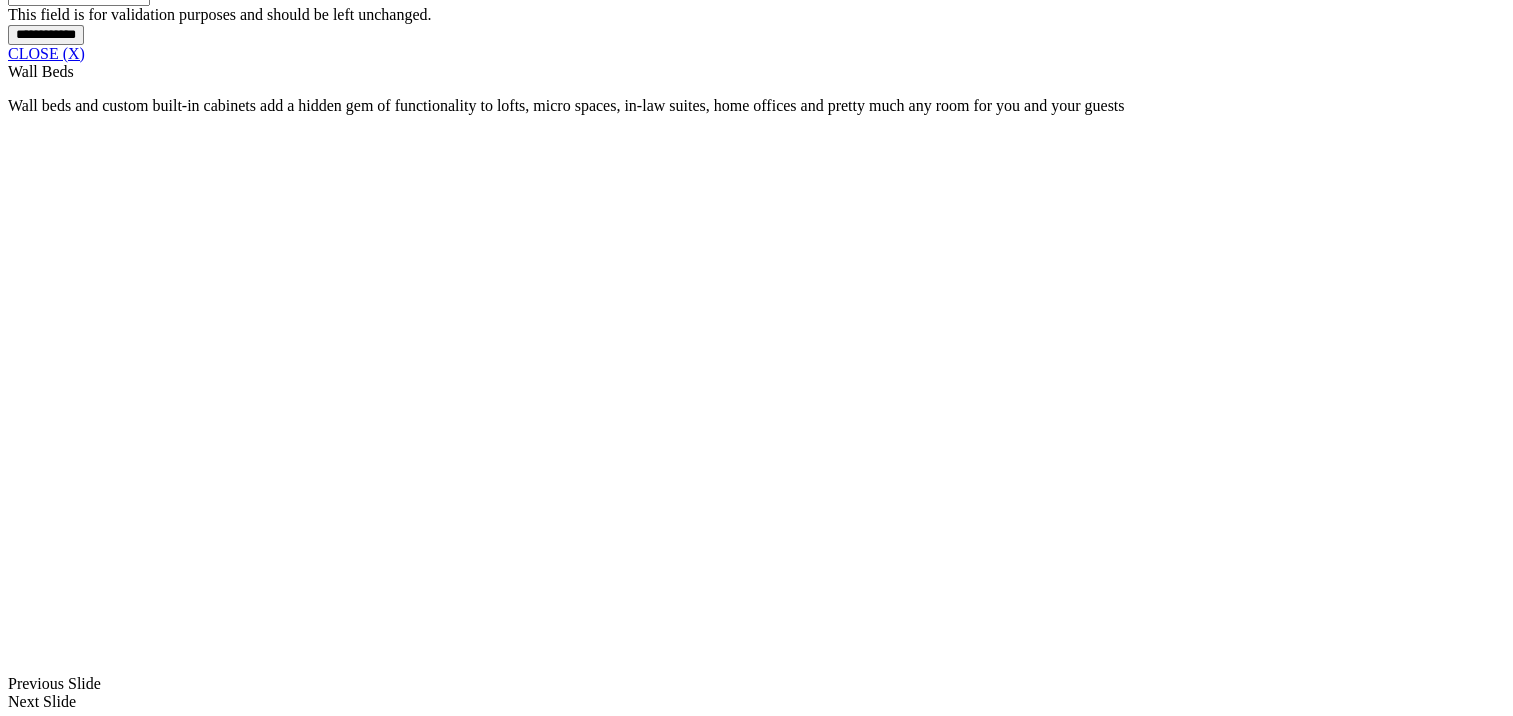 click at bounding box center (164, -448) 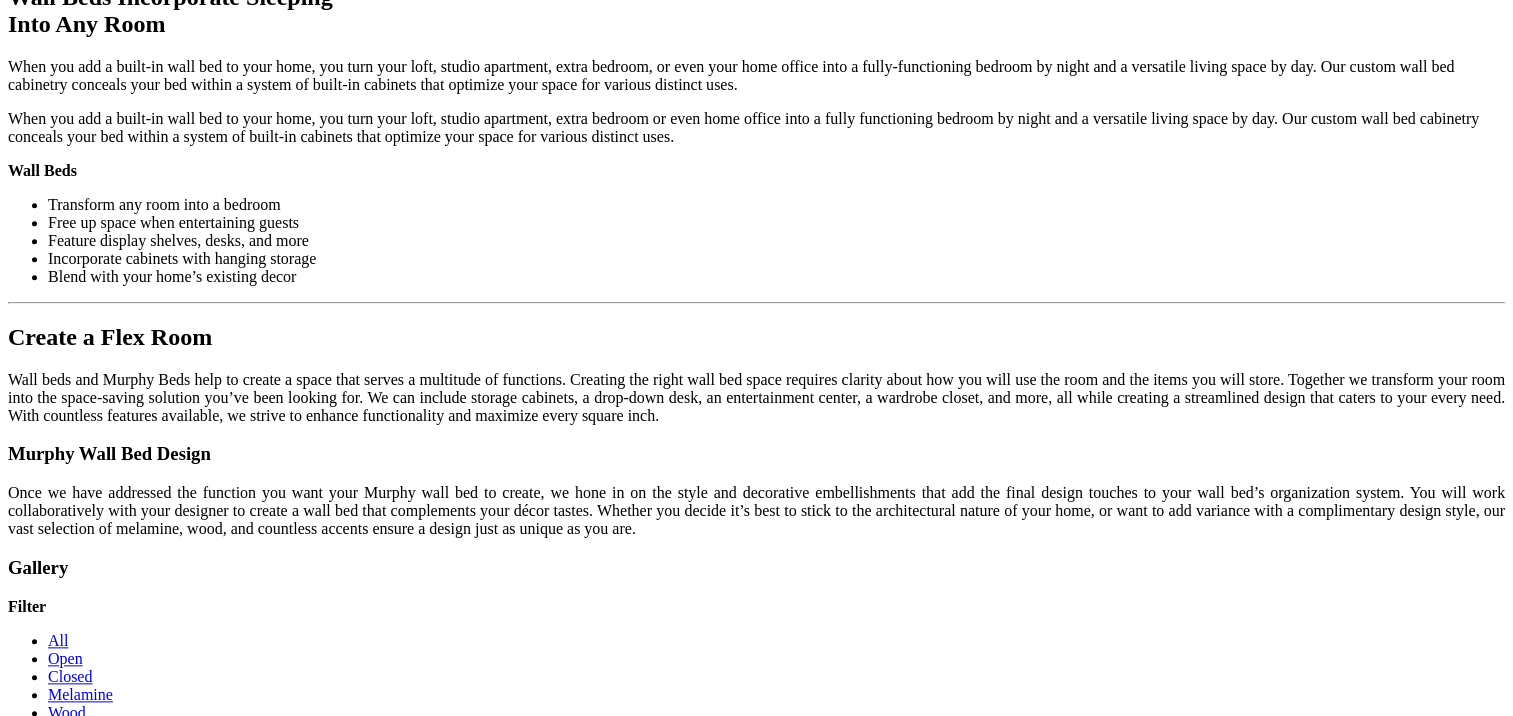 scroll, scrollTop: 2500, scrollLeft: 0, axis: vertical 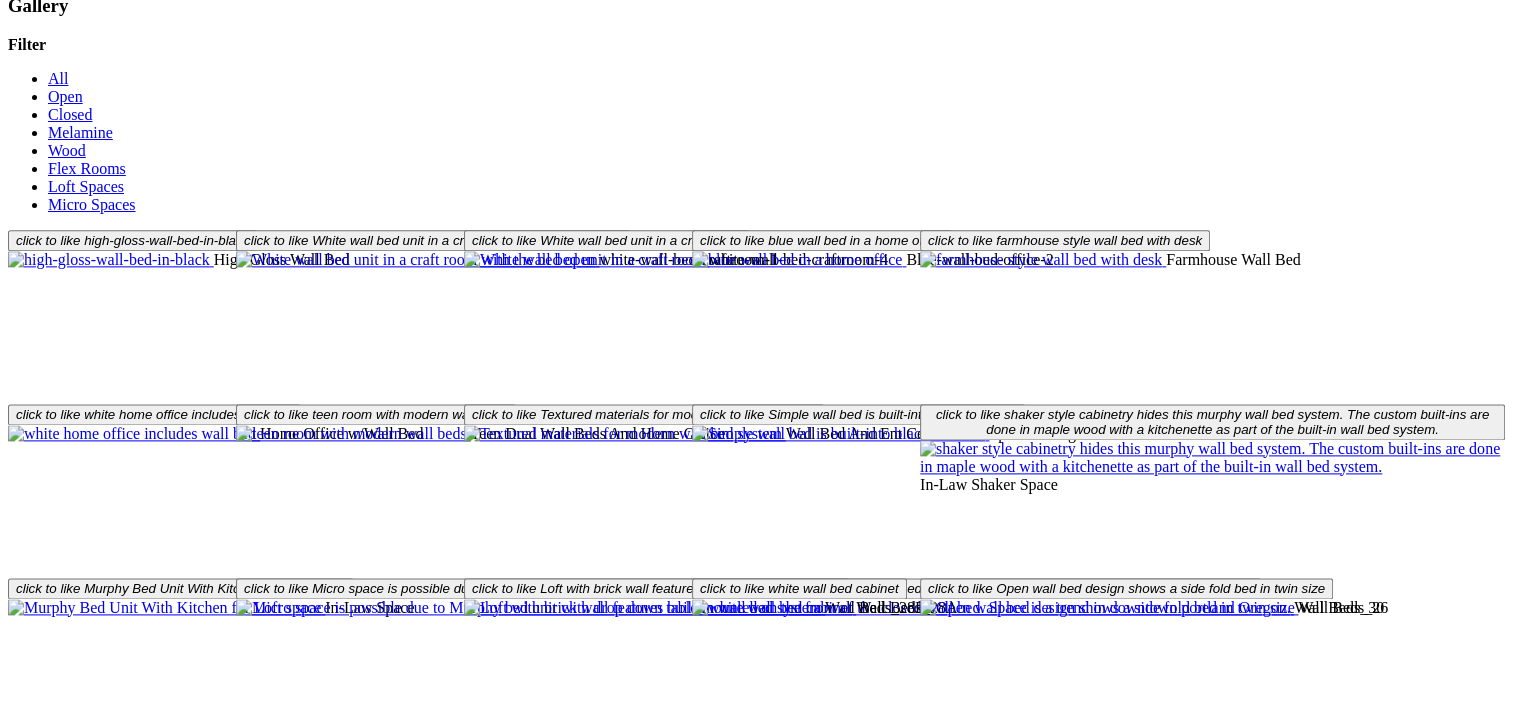 click on "Load More" at bounding box center [44, 1282] 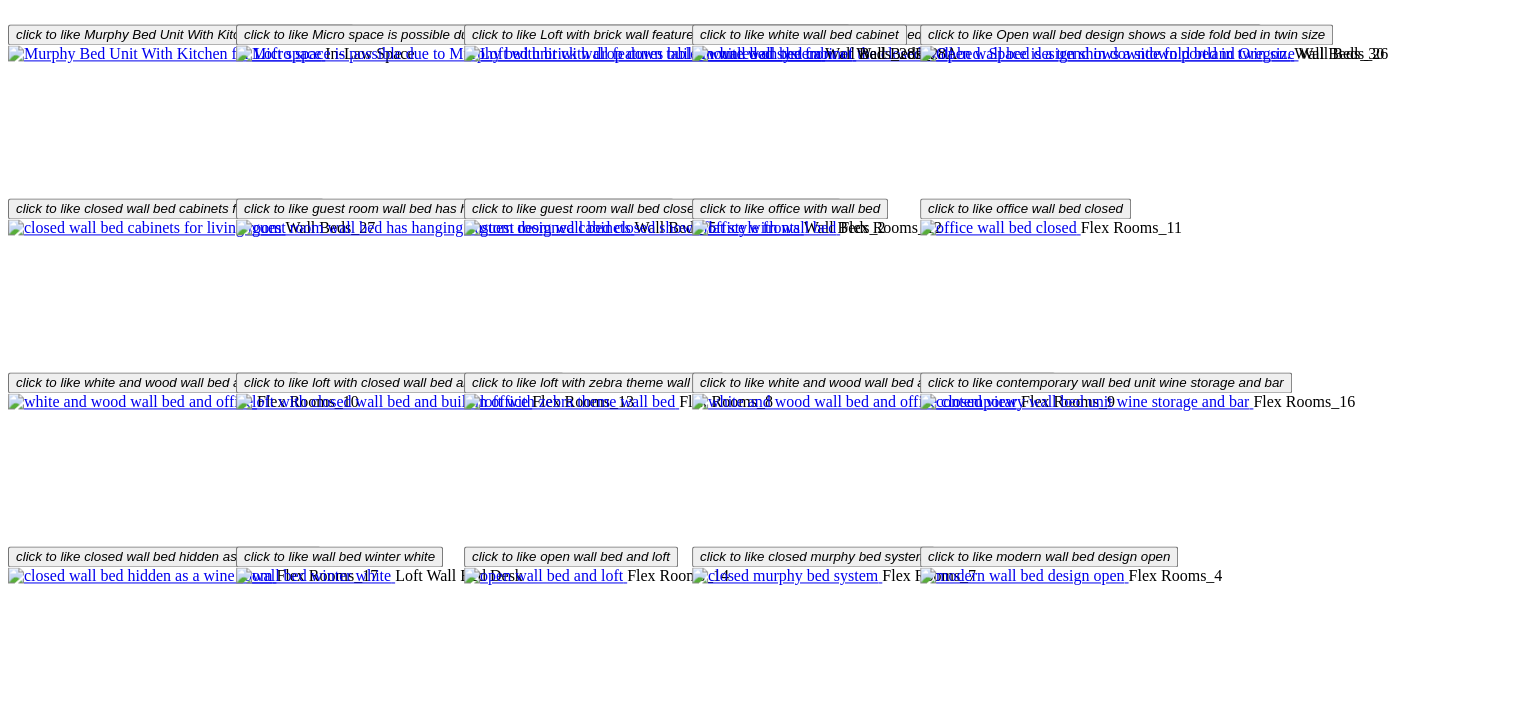 scroll, scrollTop: 2700, scrollLeft: 0, axis: vertical 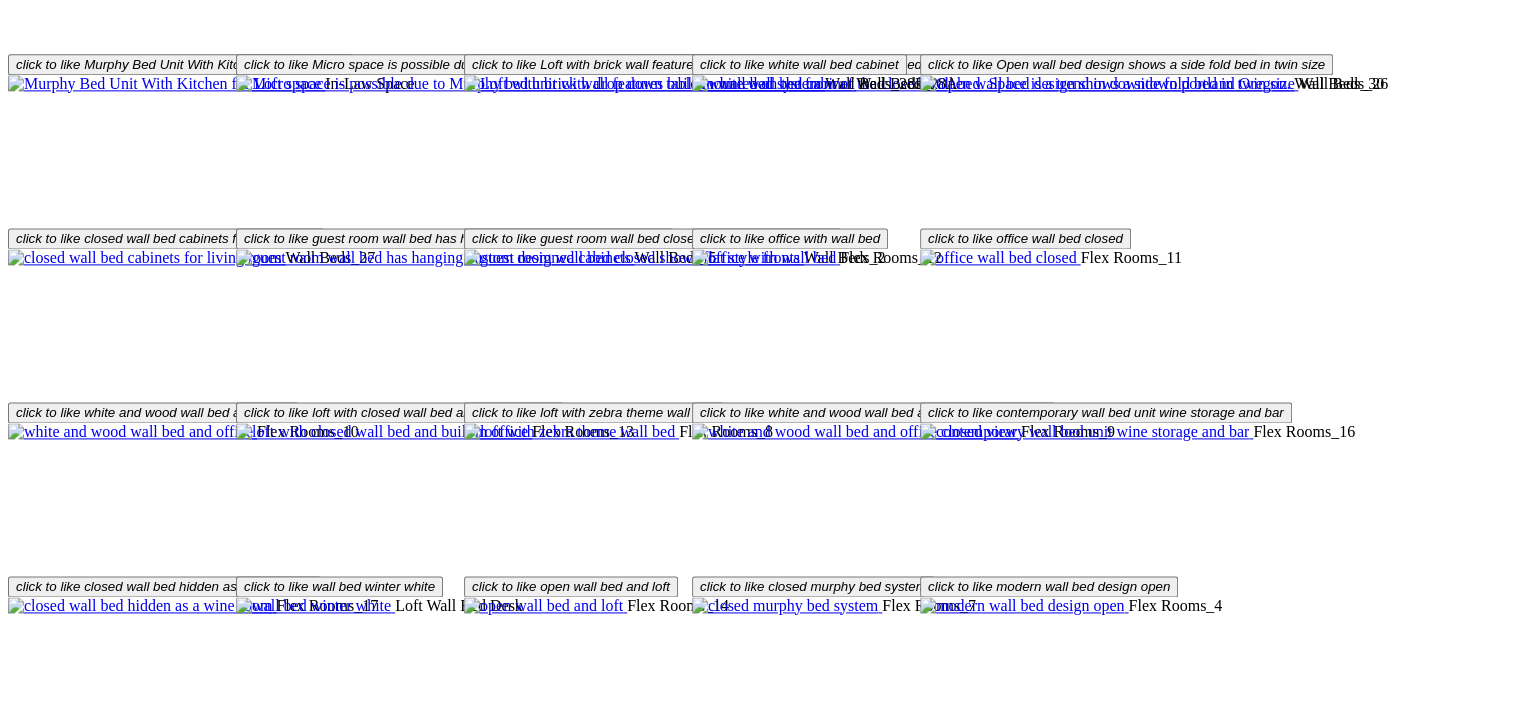 click on "Load More" at bounding box center (44, 1106) 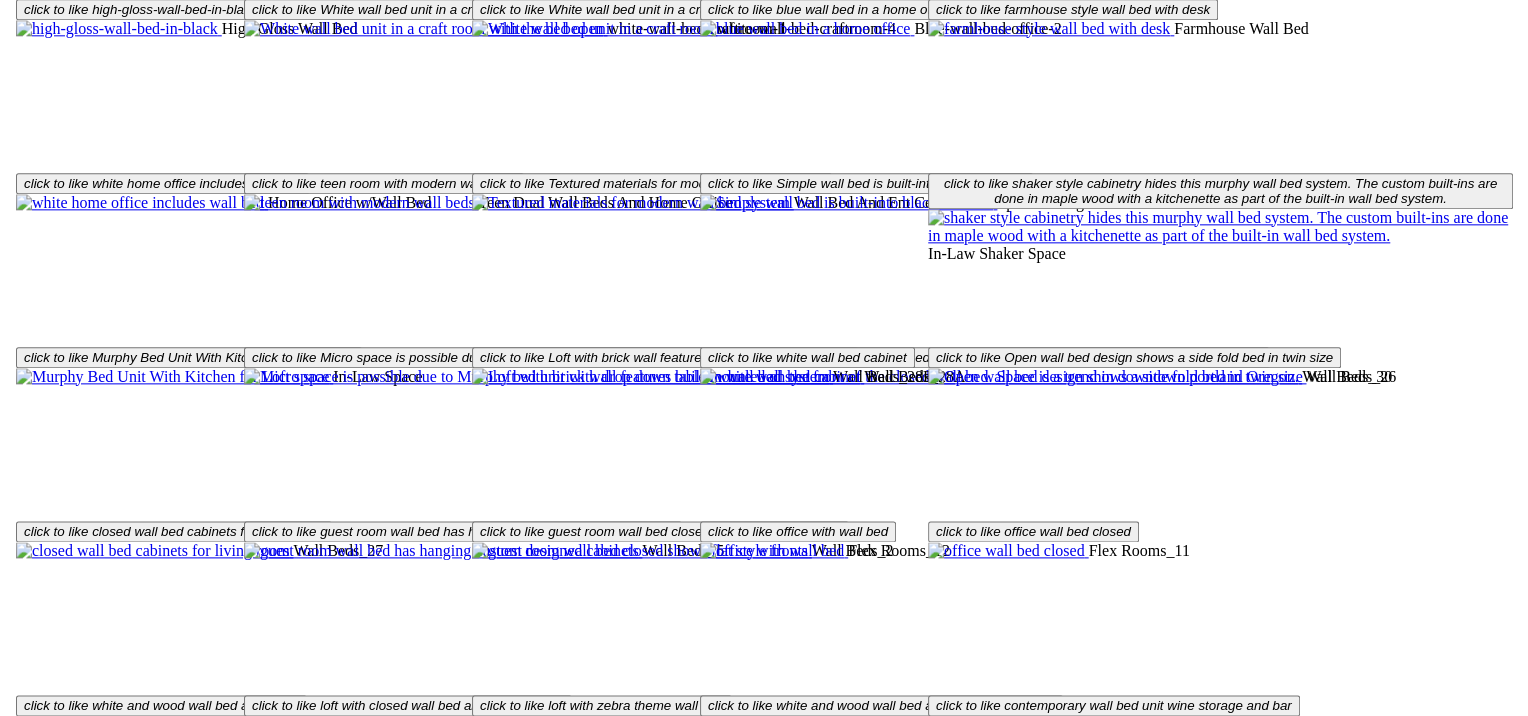 scroll, scrollTop: 2000, scrollLeft: 0, axis: vertical 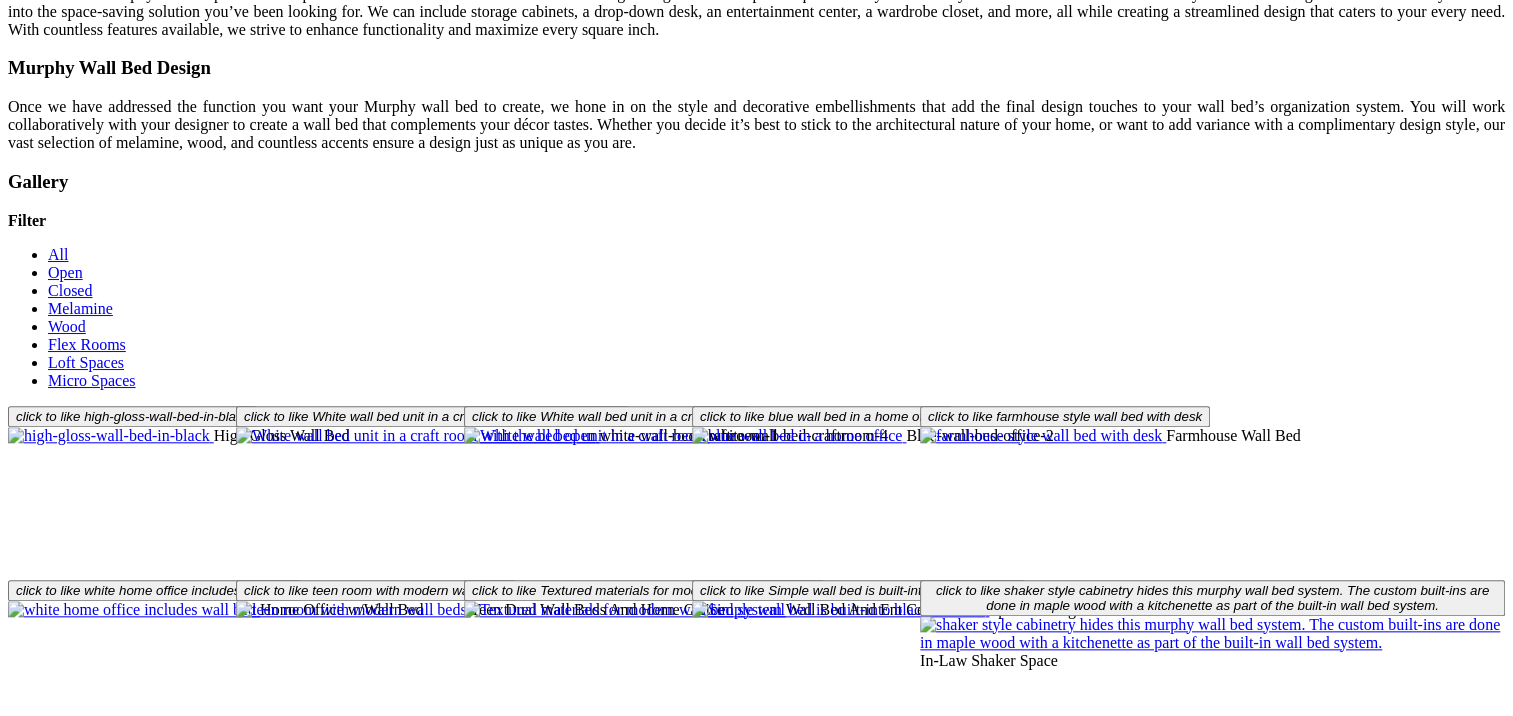click at bounding box center [642, 784] 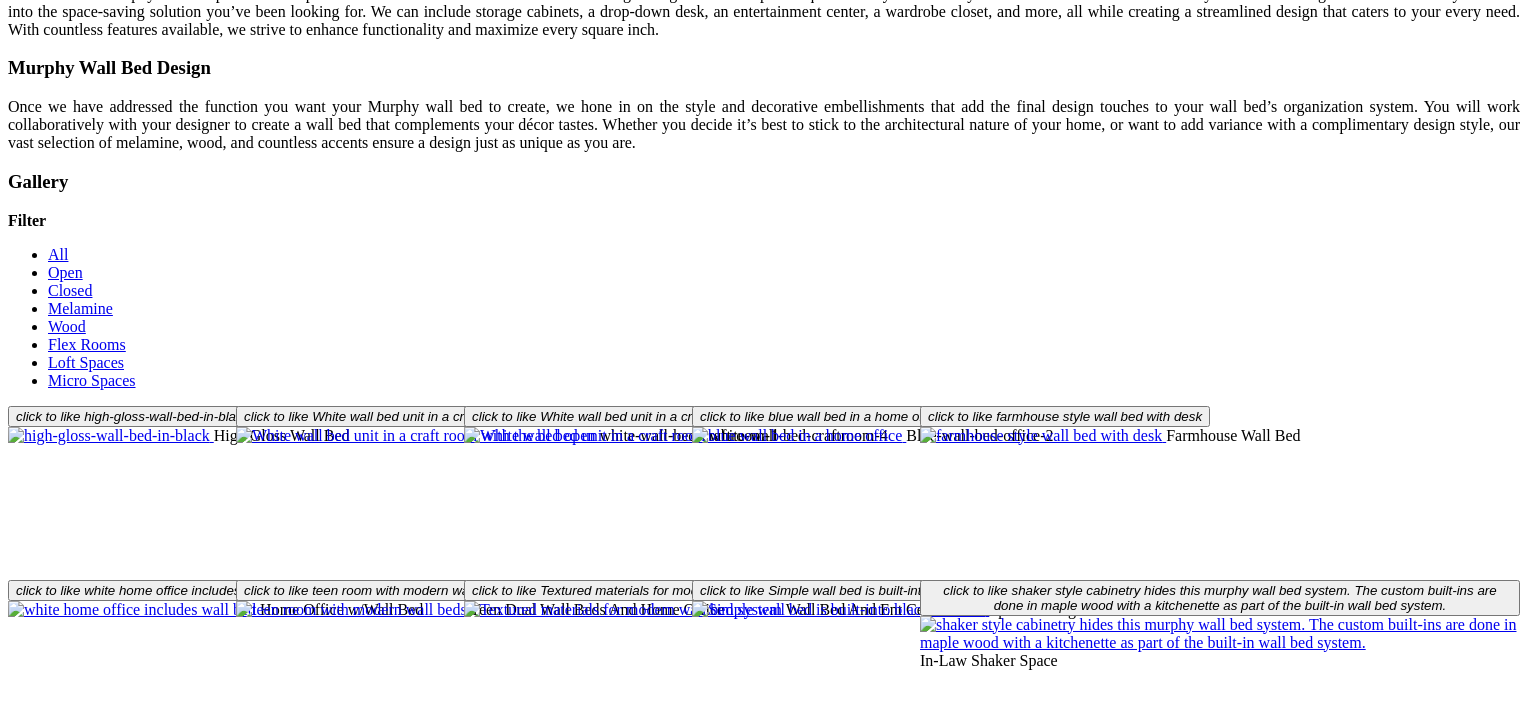 click at bounding box center (8, 36382) 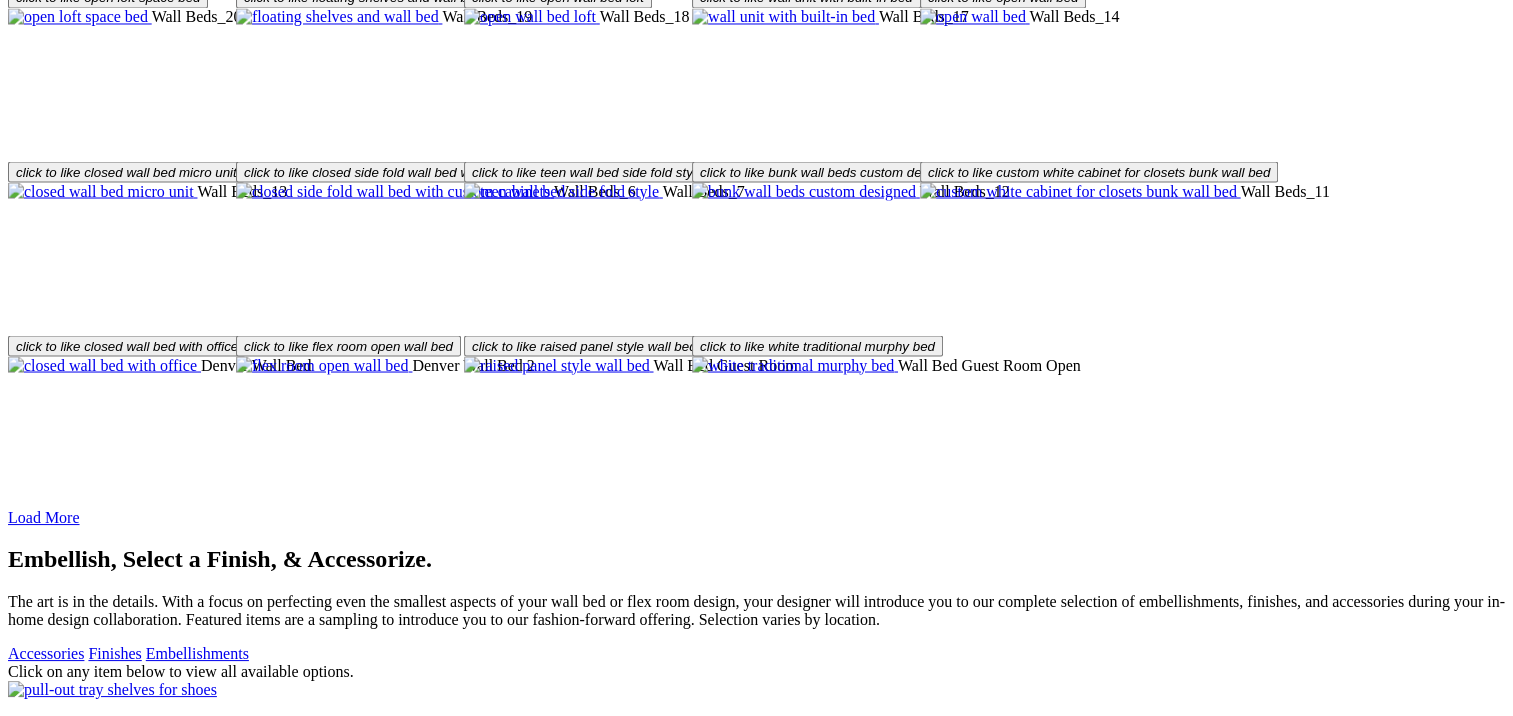 scroll, scrollTop: 3534, scrollLeft: 0, axis: vertical 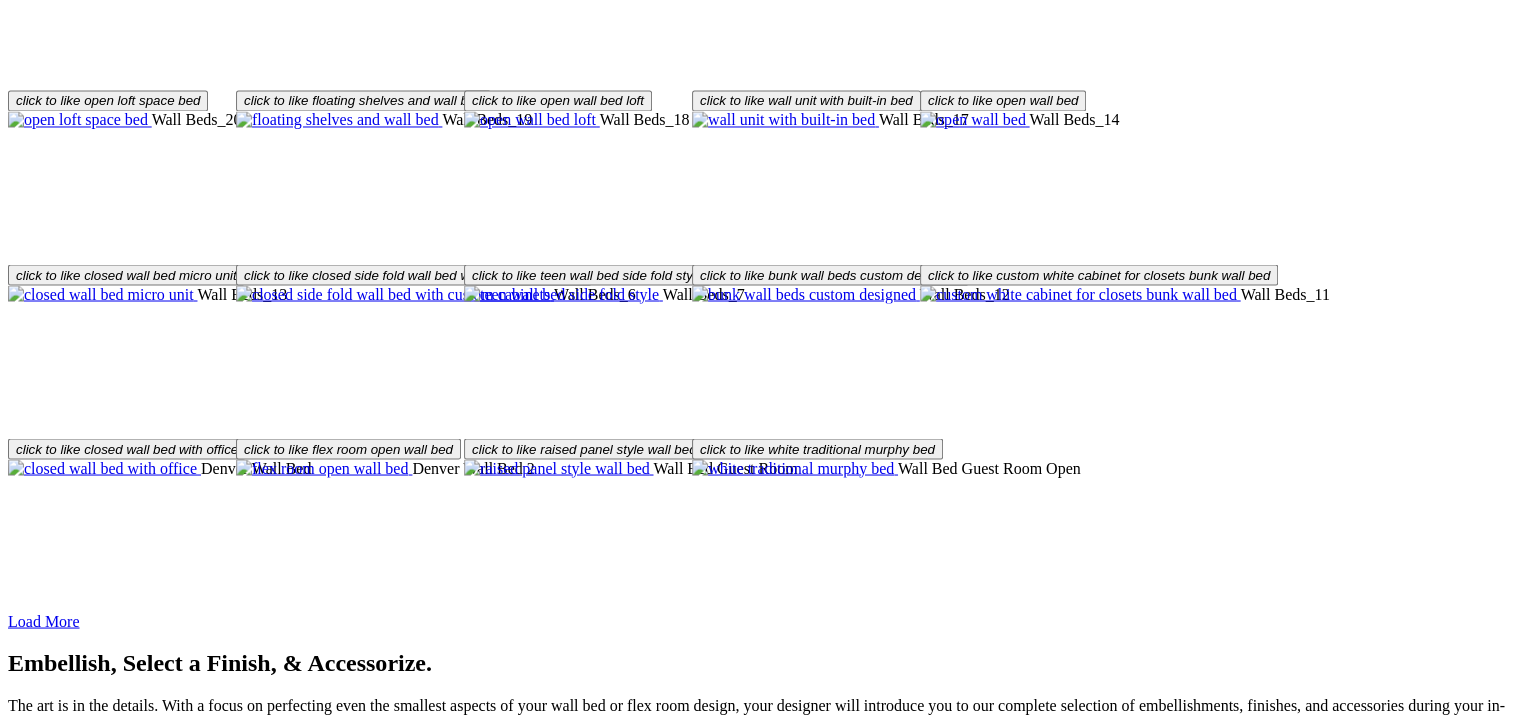 click on "Embellishments" at bounding box center (197, 756) 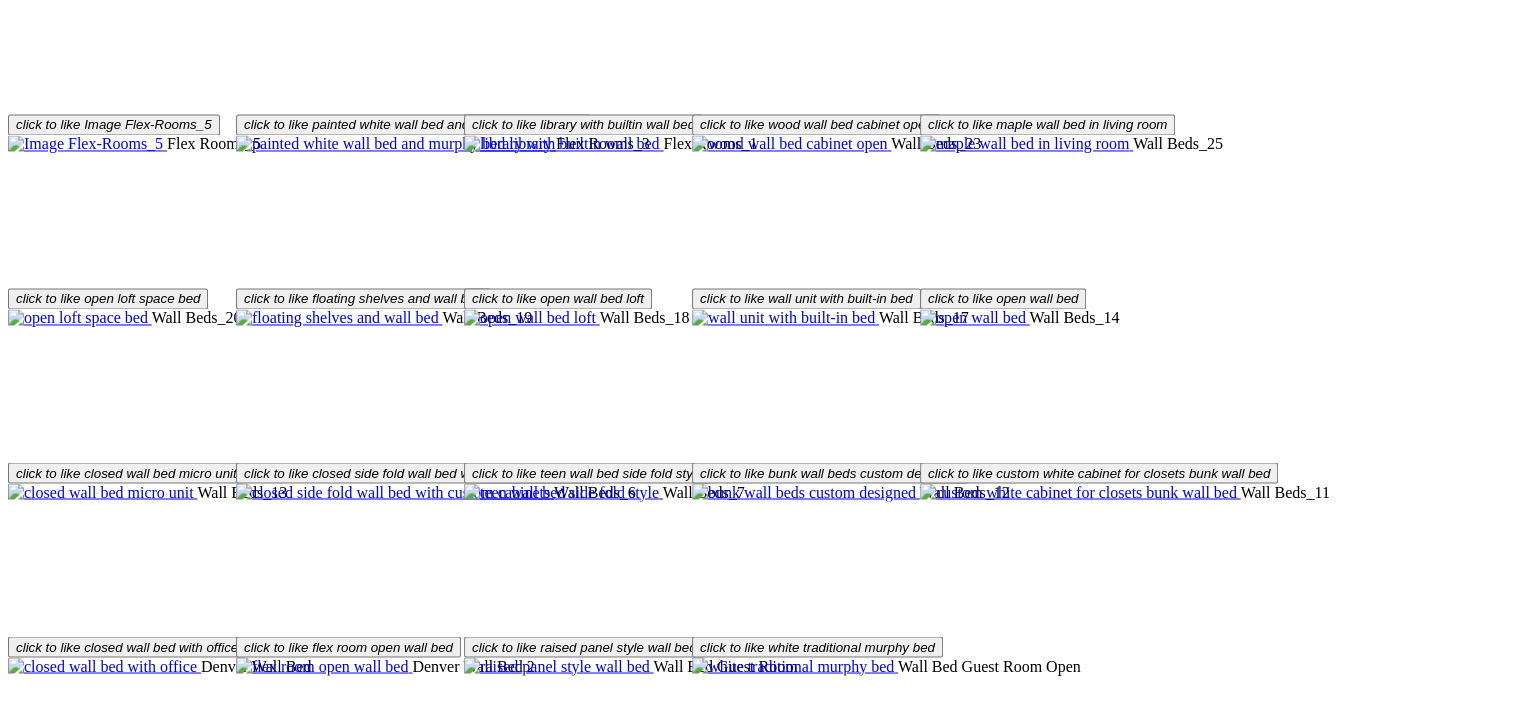 scroll, scrollTop: 3334, scrollLeft: 0, axis: vertical 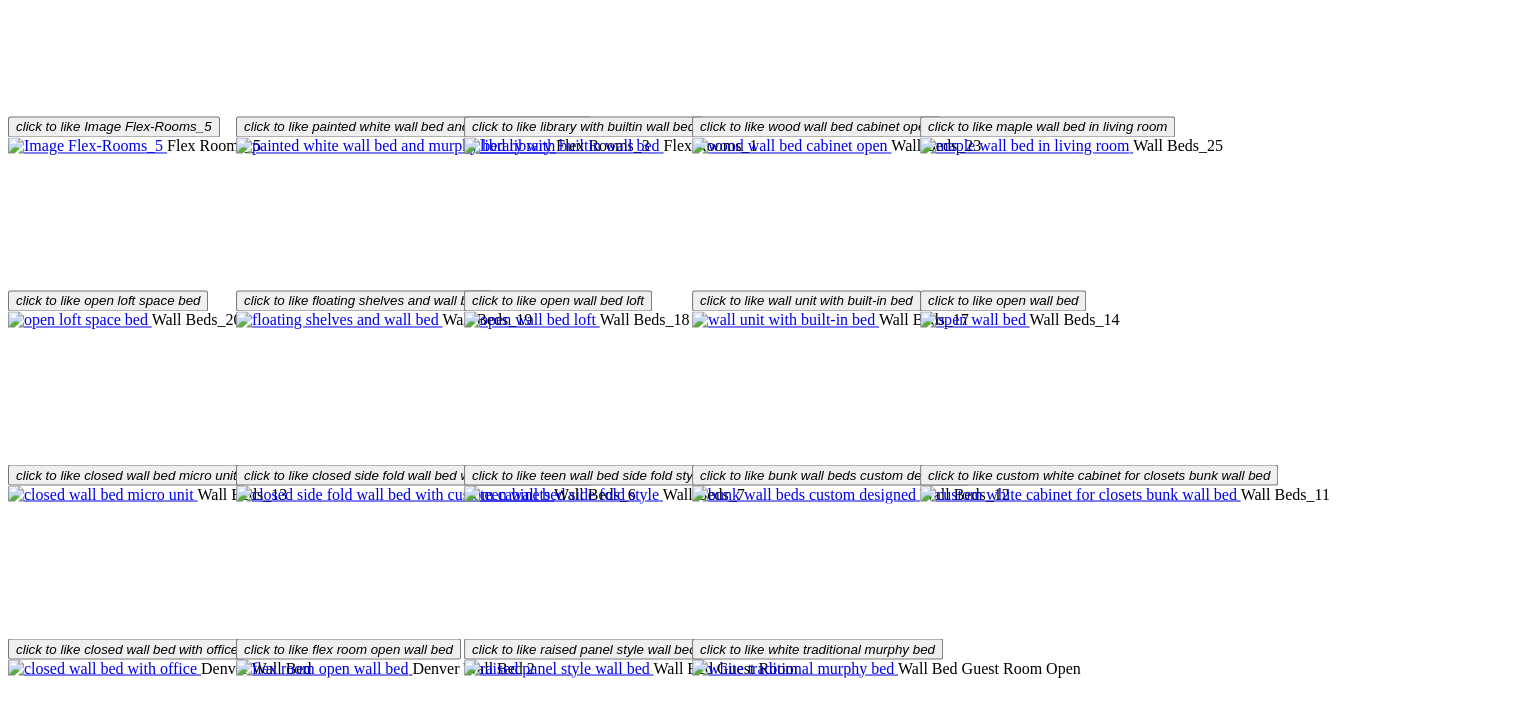 click on "Finishes" at bounding box center (114, 956) 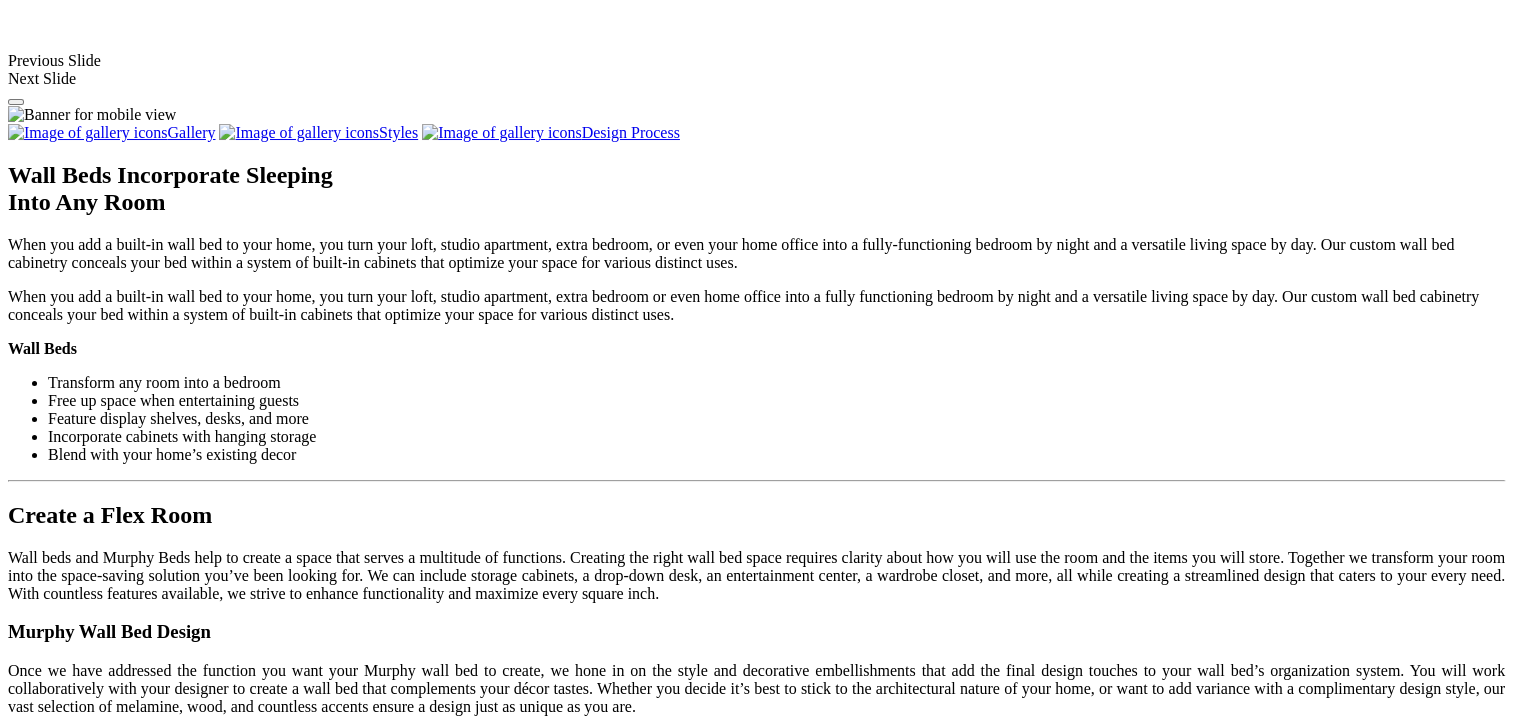scroll, scrollTop: 1034, scrollLeft: 0, axis: vertical 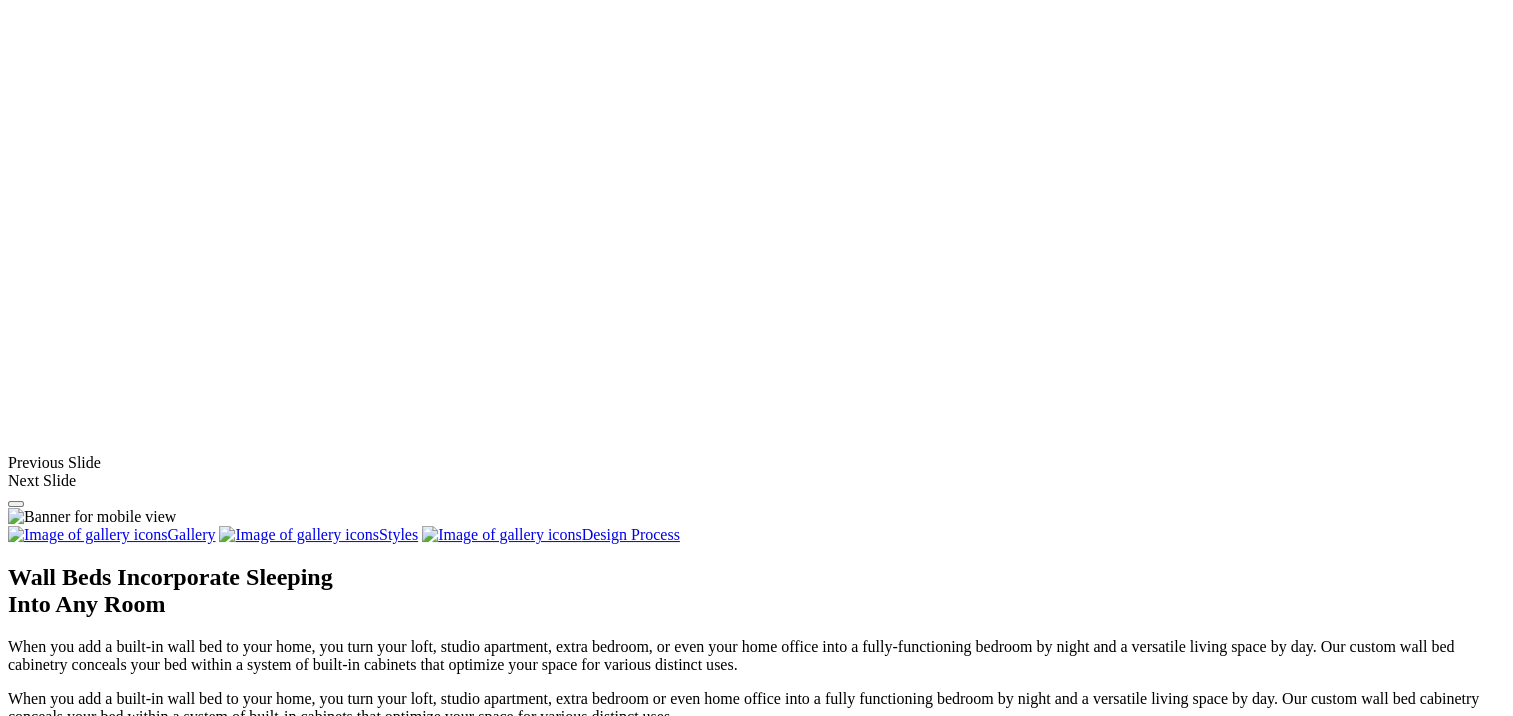 click on "Wood" at bounding box center [67, 1292] 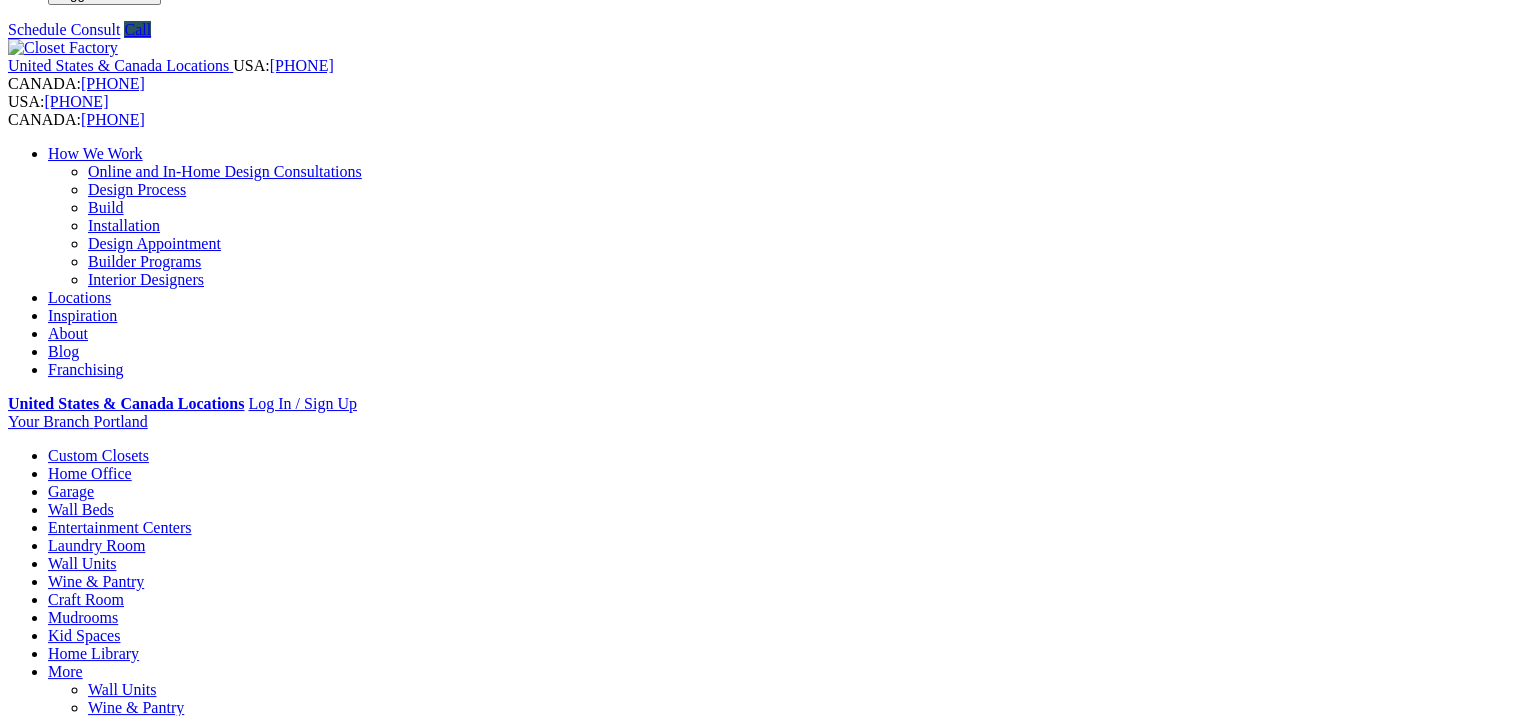 scroll, scrollTop: 0, scrollLeft: 0, axis: both 